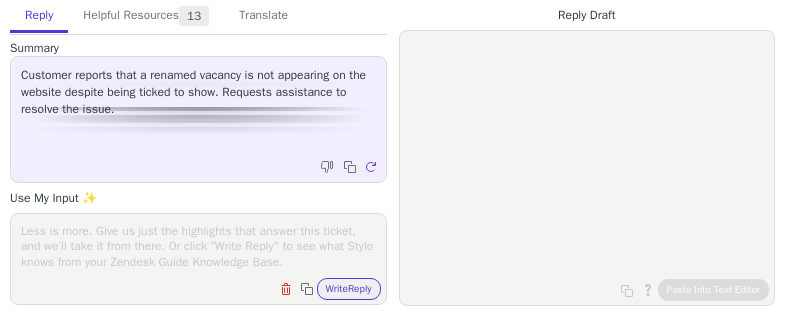 scroll, scrollTop: 0, scrollLeft: 0, axis: both 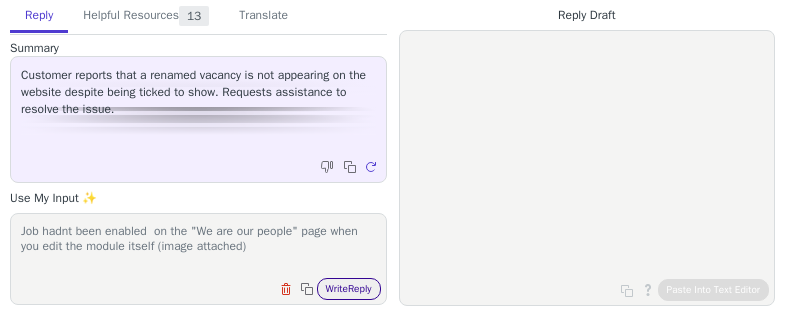 type on "Job hadnt been enabled  on the "We are our people" page when you edit the module itself (image attached)" 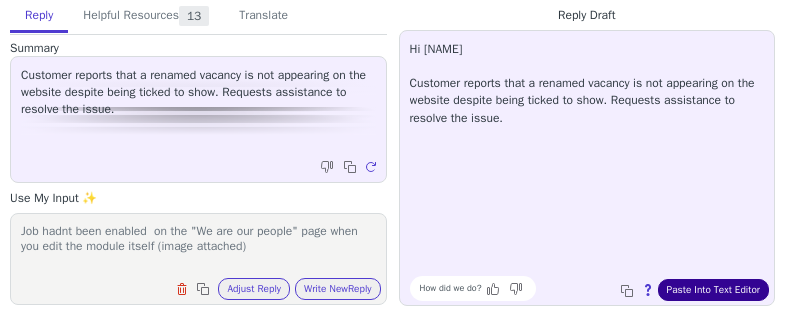 click on "Paste Into Text Editor" at bounding box center (713, 290) 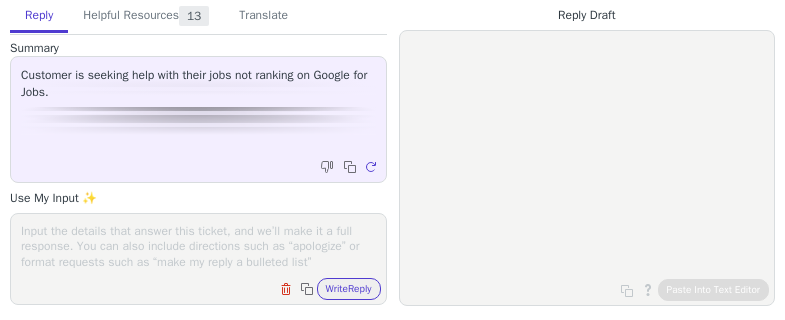scroll, scrollTop: 0, scrollLeft: 0, axis: both 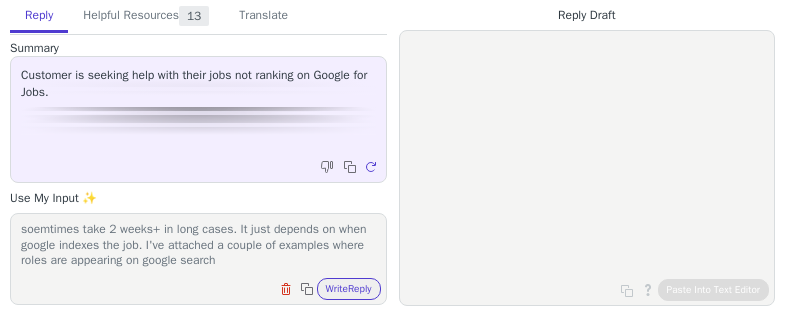 type on "Jobs will often take a while to appear depending on GOogle. It can soemtimes take 2 weeks+ in long cases. It just depends on when google indexes the job. I've attached a couple of examples where roles are appearing on google search" 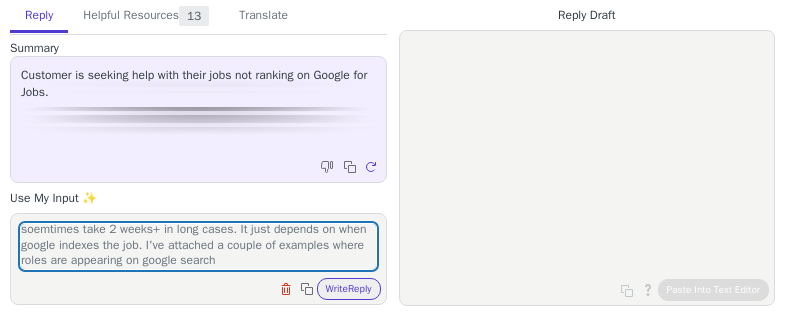 click on "Clear field Copy to clipboard Write  Reply" at bounding box center [208, 287] 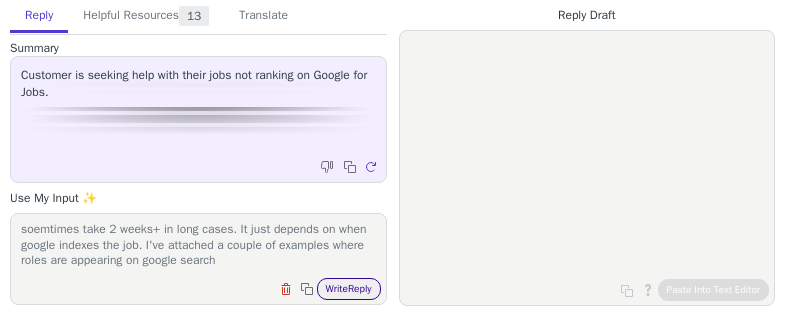 click on "Write  Reply" at bounding box center (349, 289) 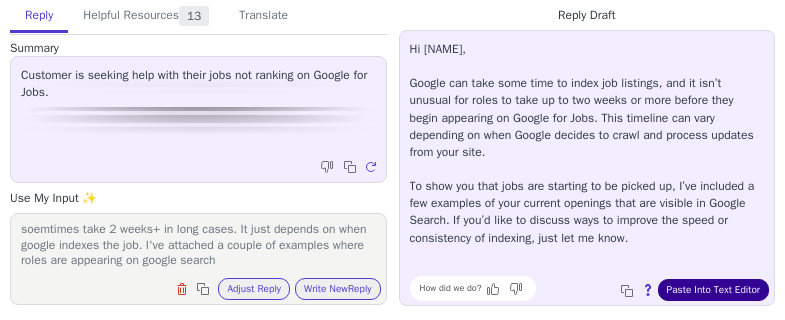 click on "Paste Into Text Editor" at bounding box center (713, 290) 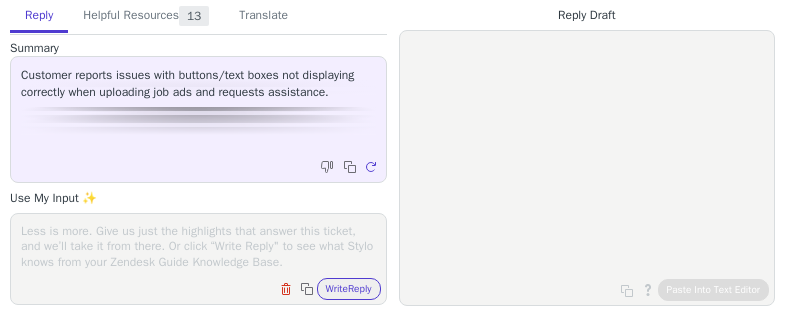 scroll, scrollTop: 0, scrollLeft: 0, axis: both 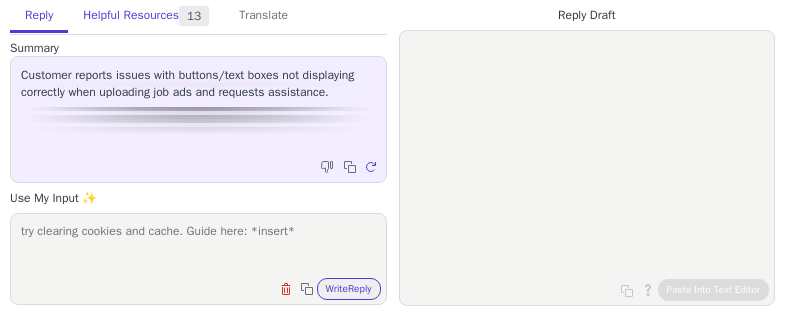 type on "try clearing cookies and cache. Guide here: *insert*" 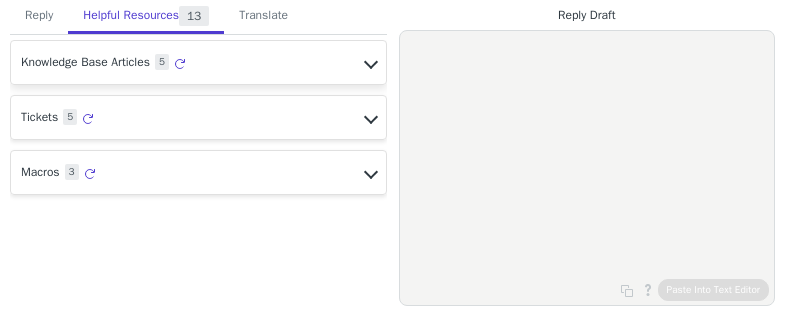 click on "Knowledge Base Articles   5 Regenerate" at bounding box center [198, 62] 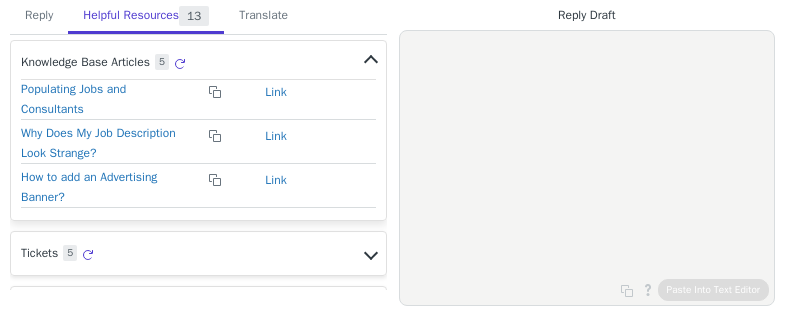 scroll, scrollTop: 0, scrollLeft: 0, axis: both 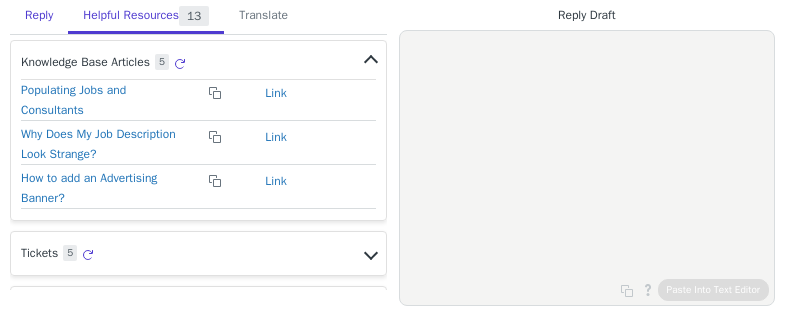 click on "Reply" at bounding box center (39, 16) 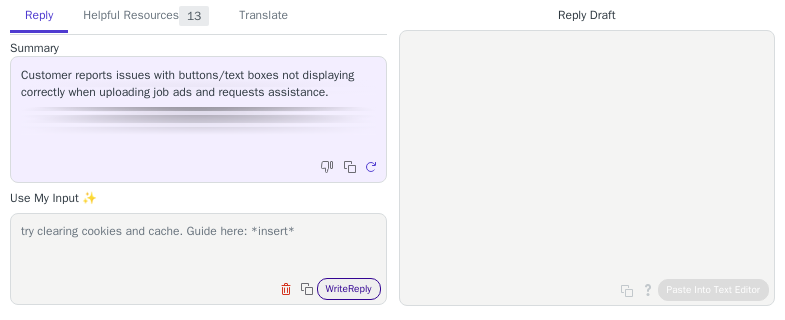 click on "Write  Reply" at bounding box center (349, 289) 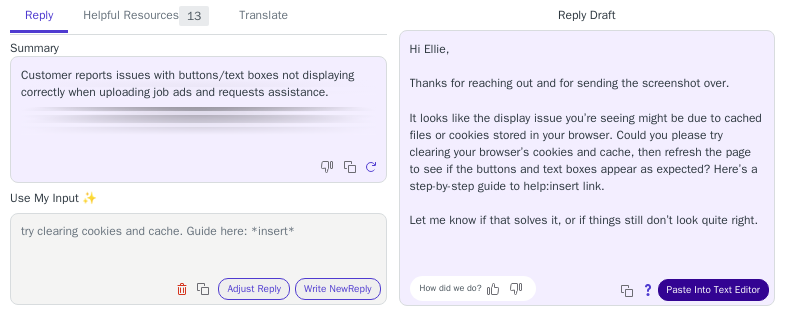 click on "Paste Into Text Editor" at bounding box center (713, 290) 